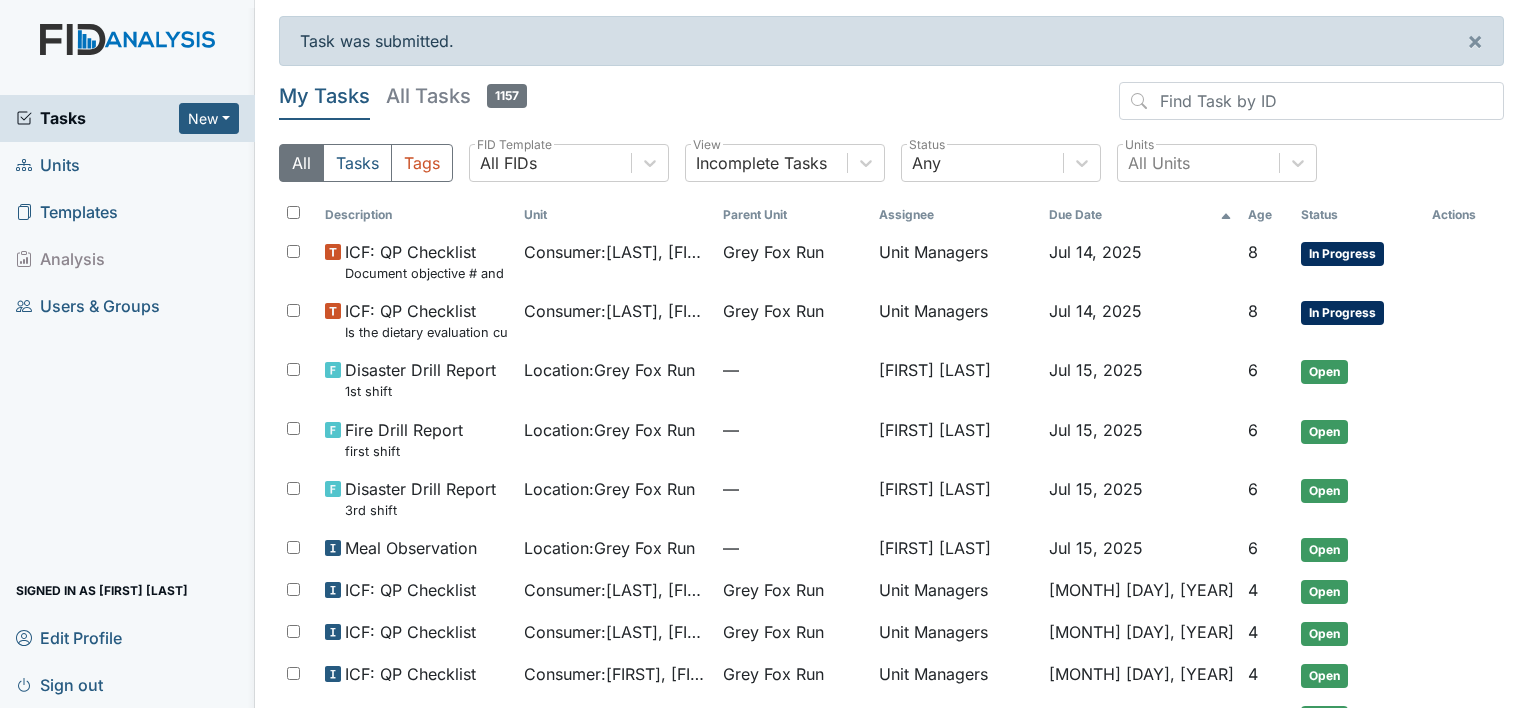 scroll, scrollTop: 0, scrollLeft: 0, axis: both 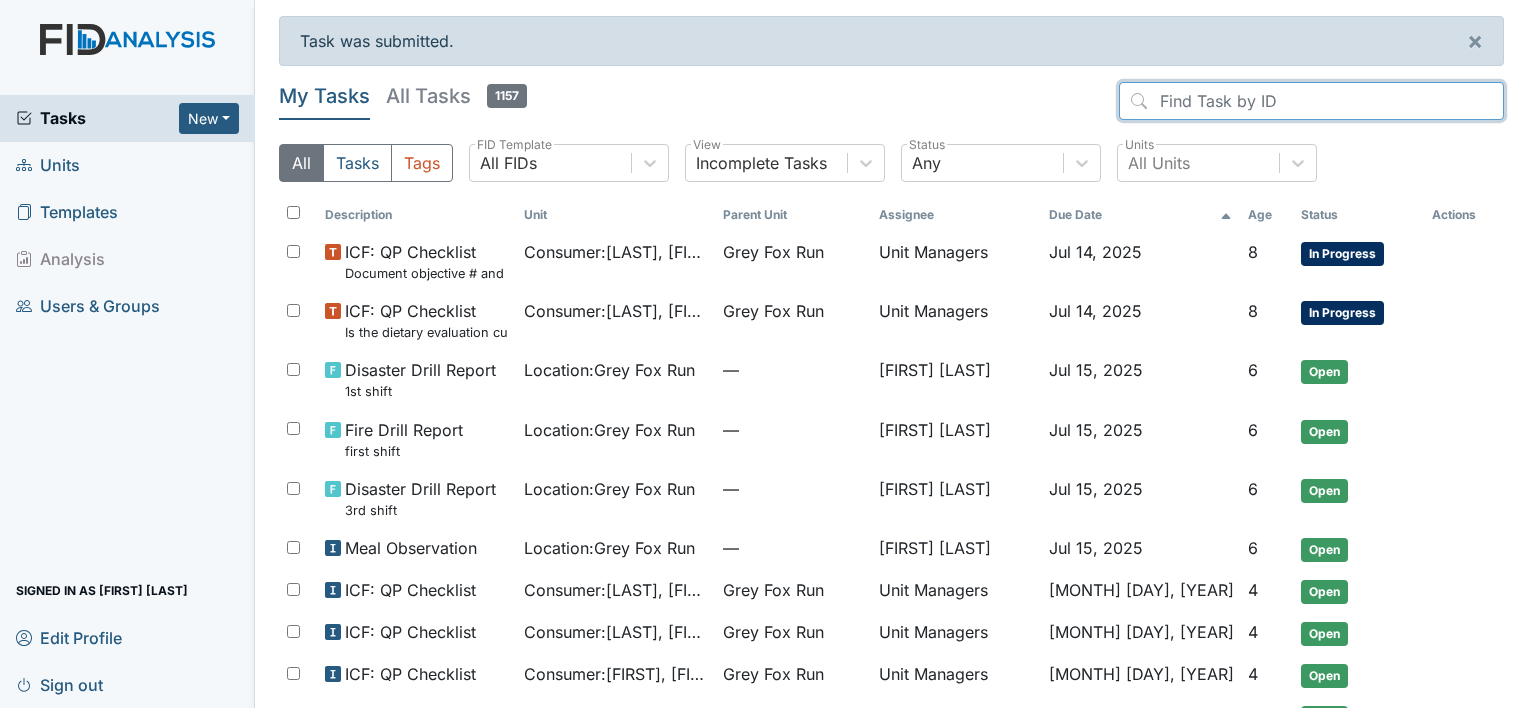 click at bounding box center [1311, 101] 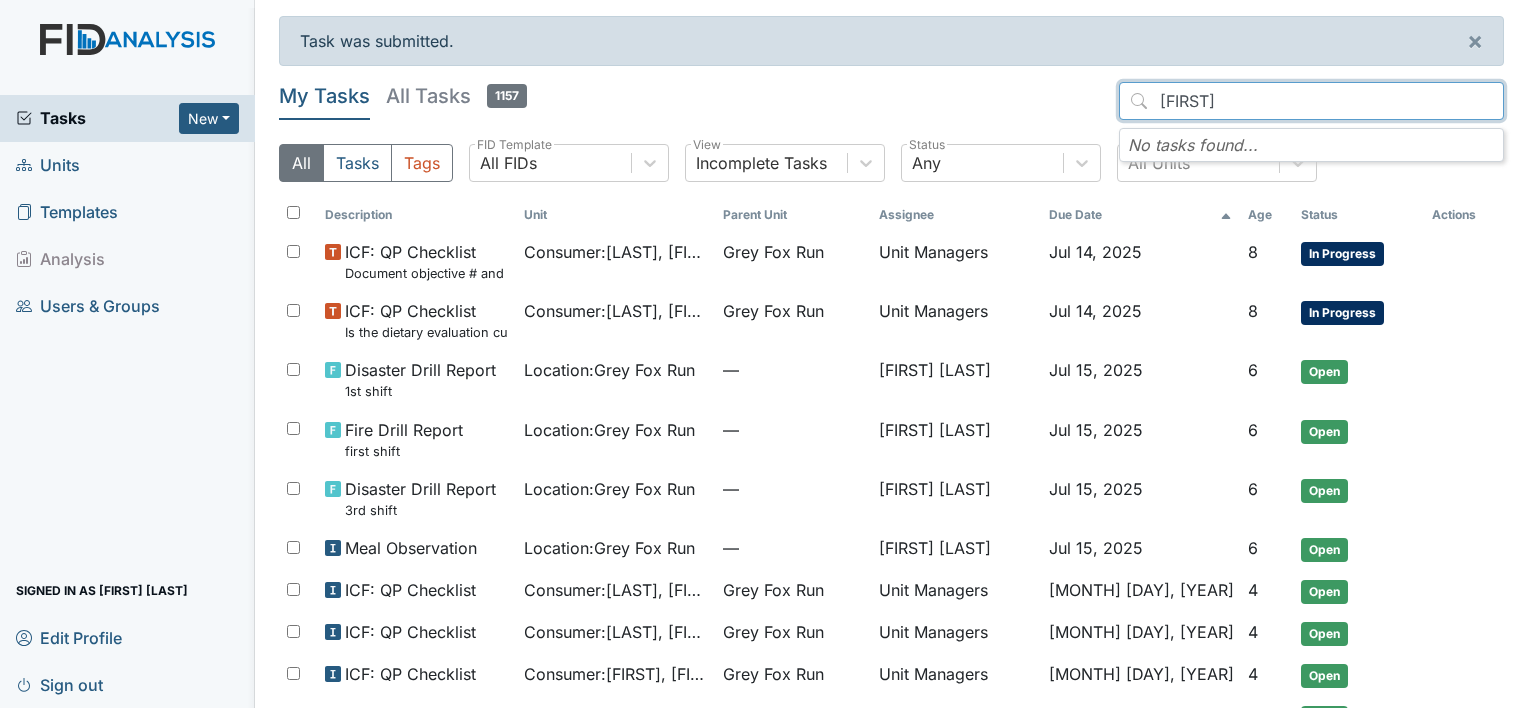 type on "josh" 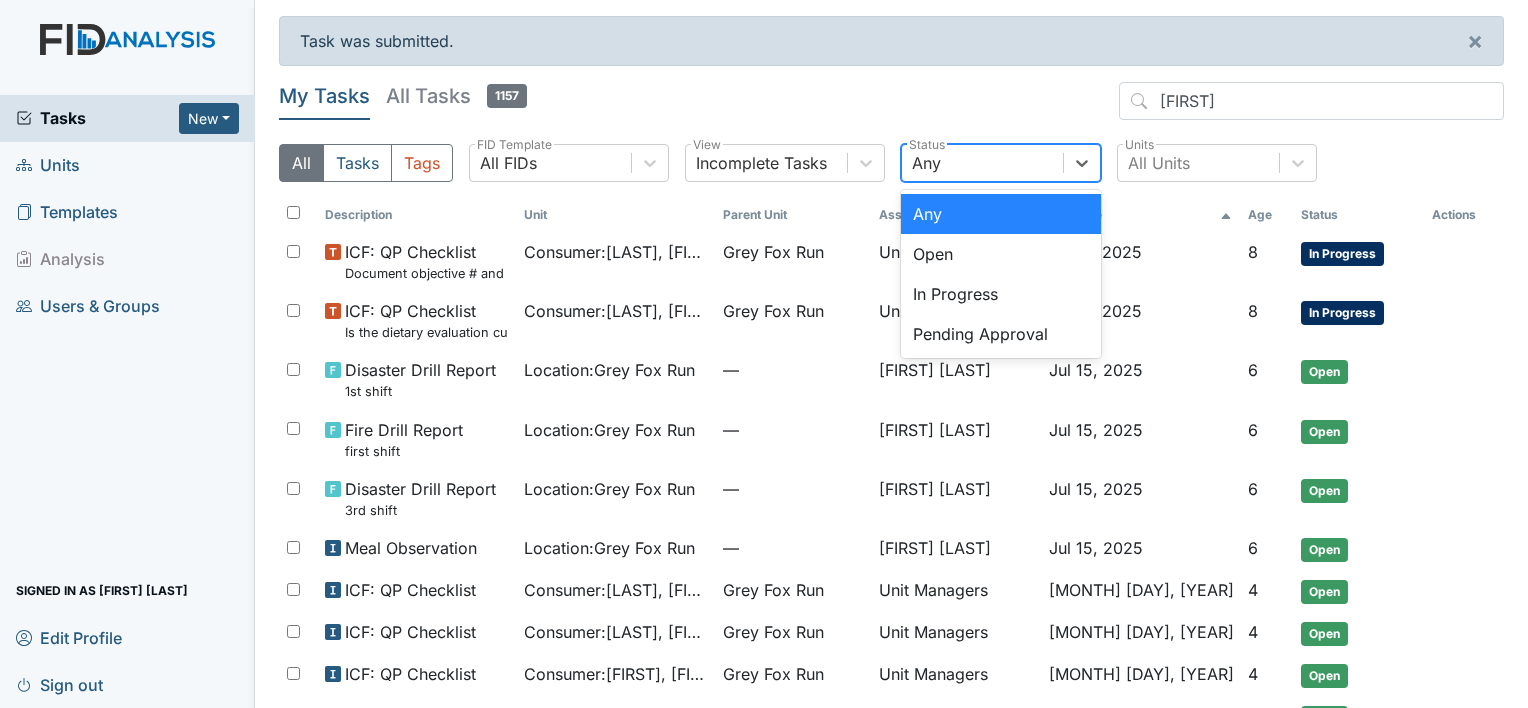 click on "Any" at bounding box center [982, 163] 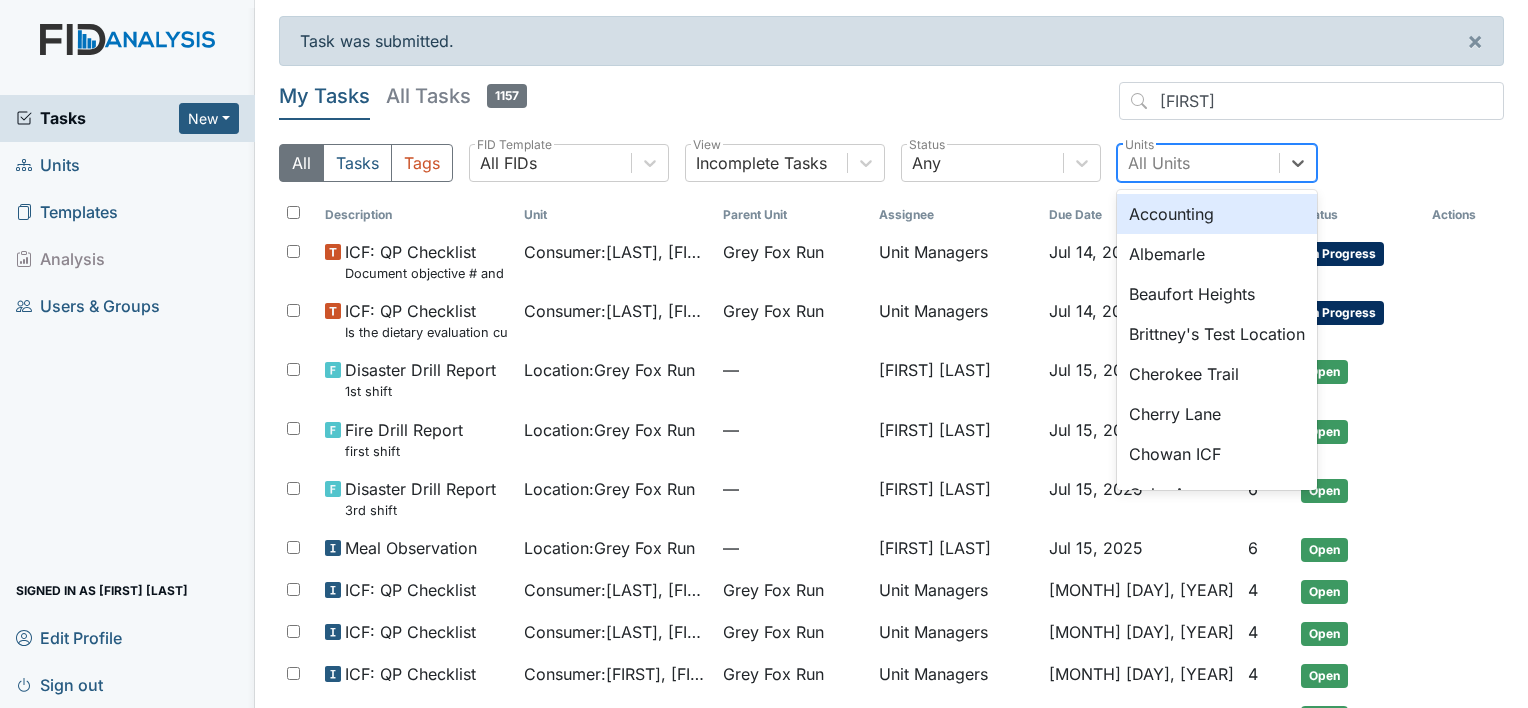 click on "All Units" at bounding box center [1198, 163] 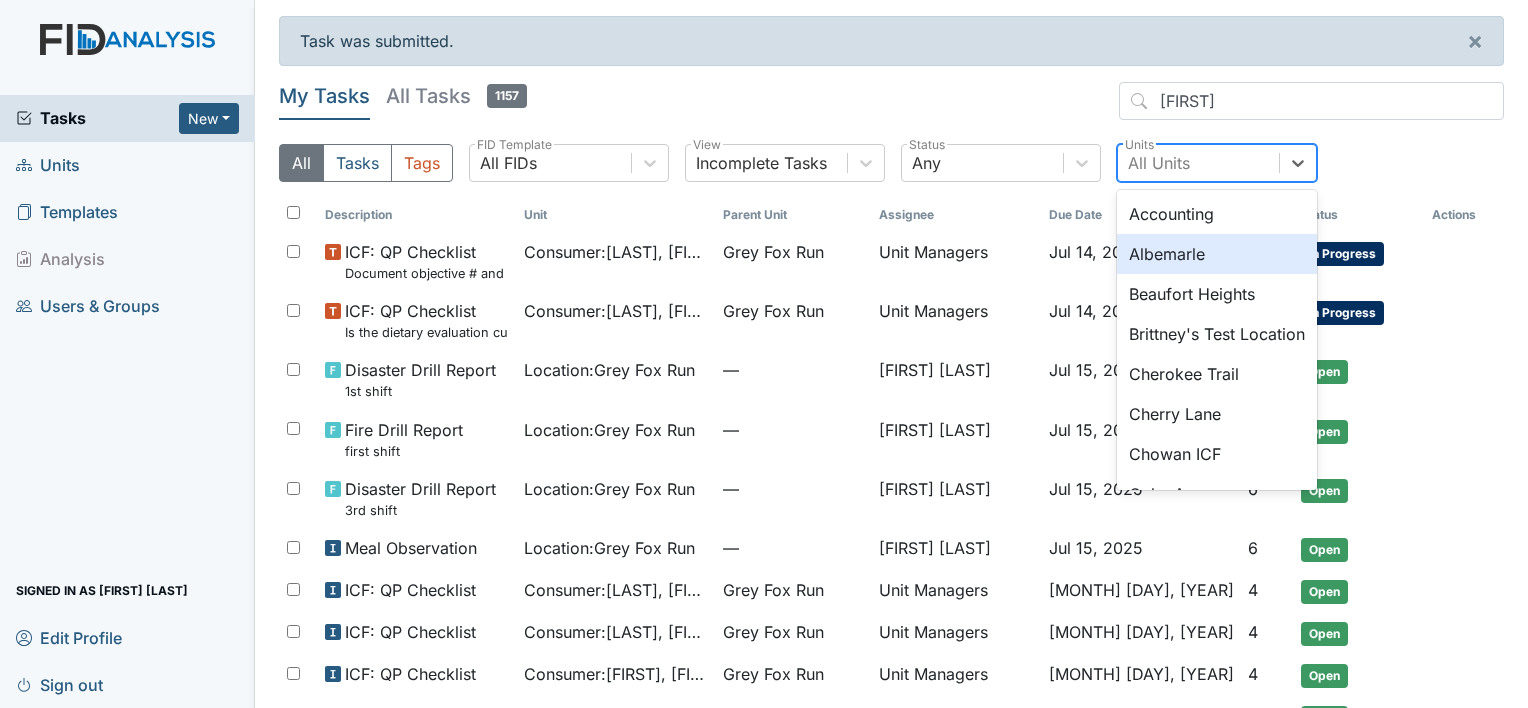 click on "Units" at bounding box center (127, 165) 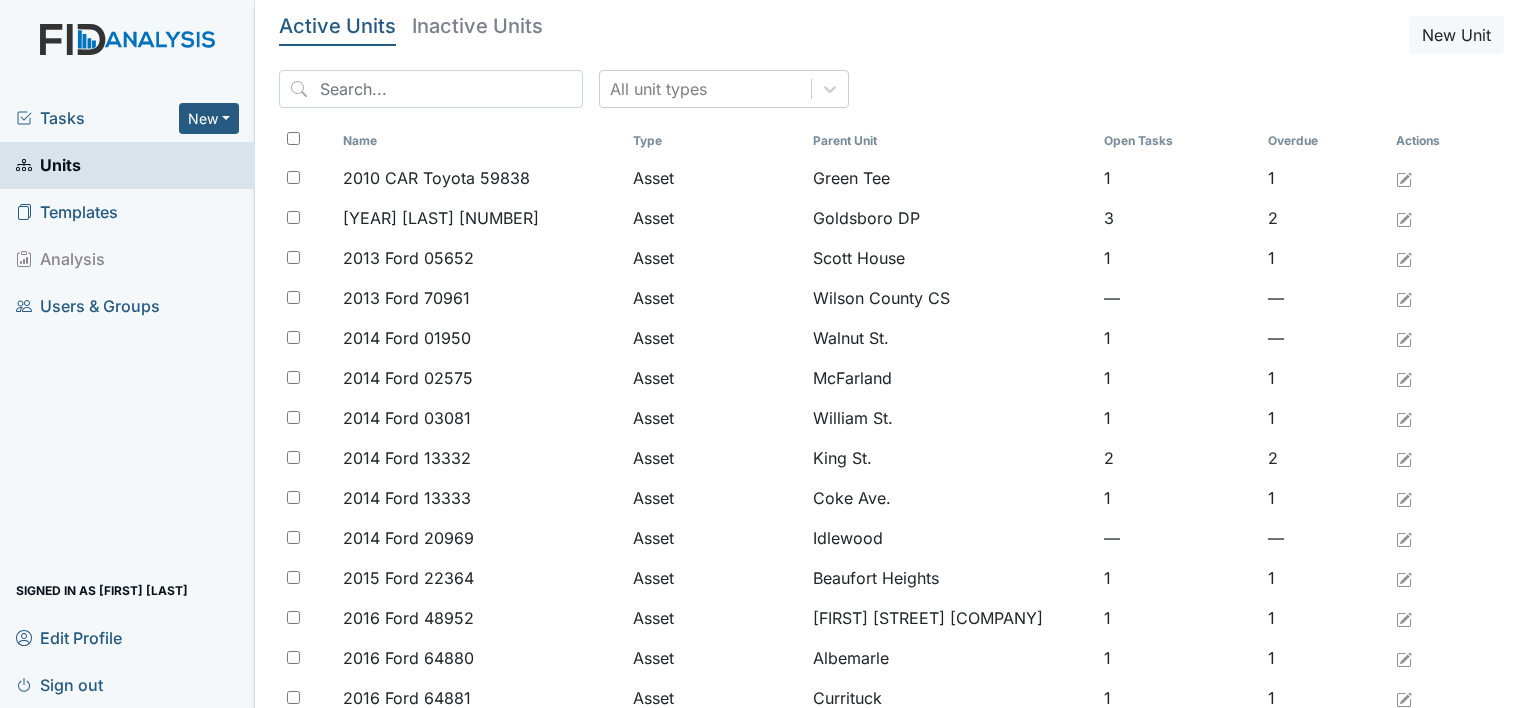scroll, scrollTop: 0, scrollLeft: 0, axis: both 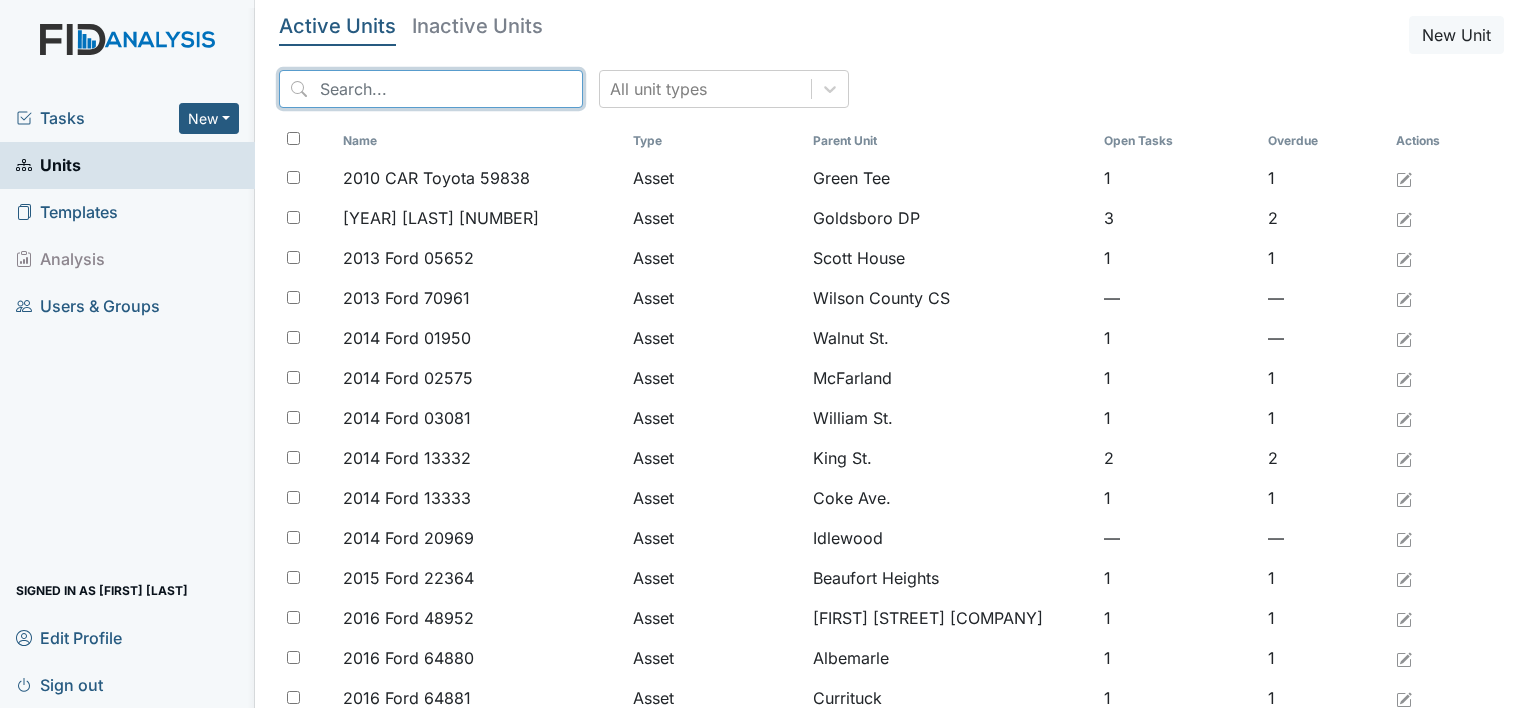 click at bounding box center (431, 89) 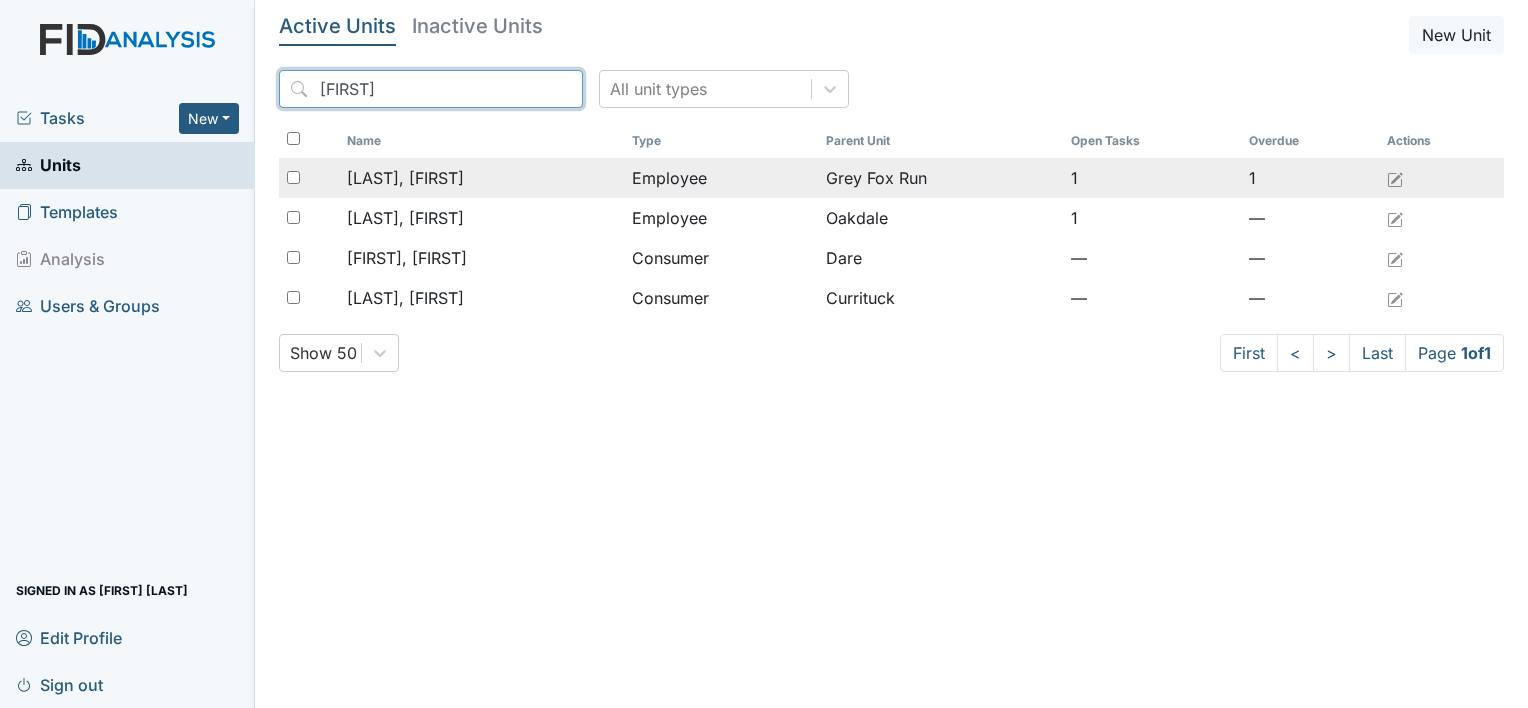 type on "josh" 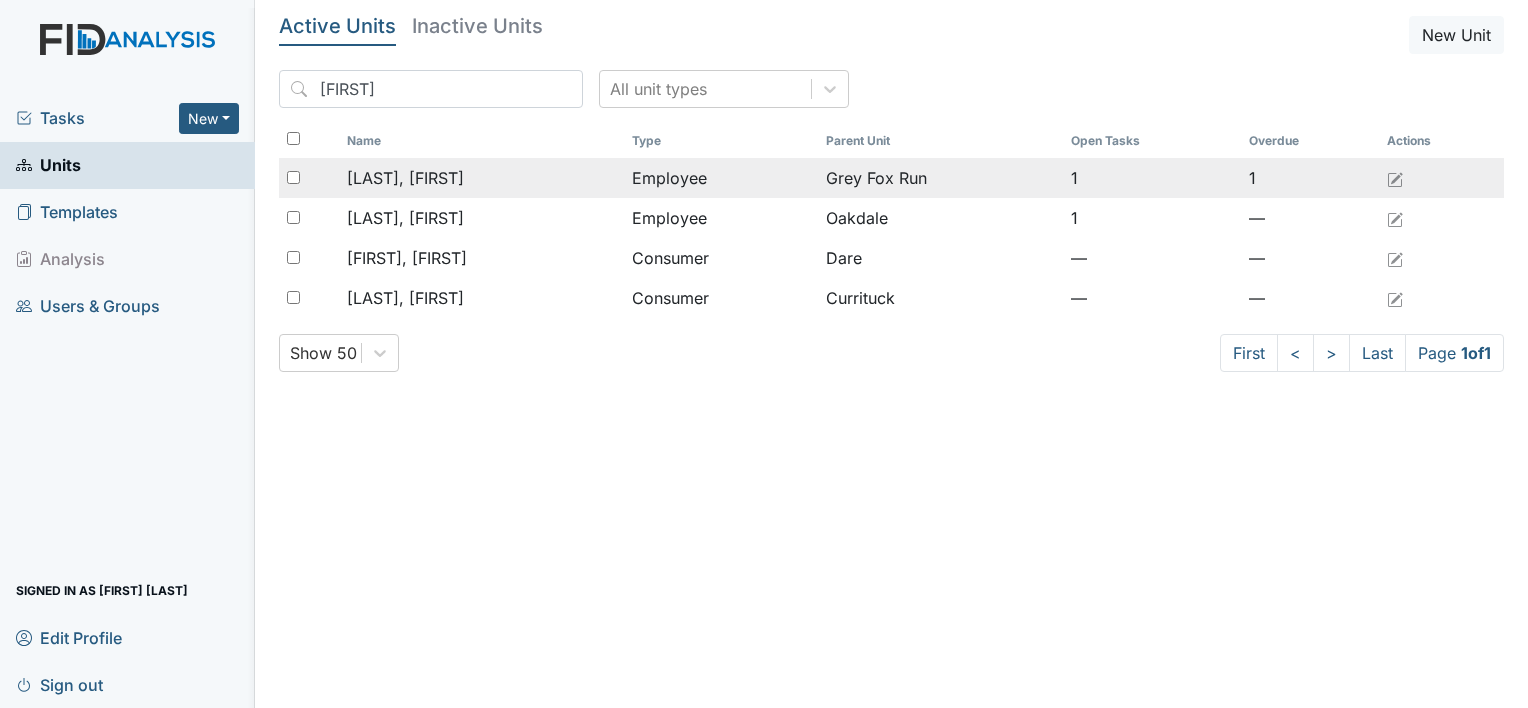 click on "Charbonnel, Joshua" at bounding box center (405, 178) 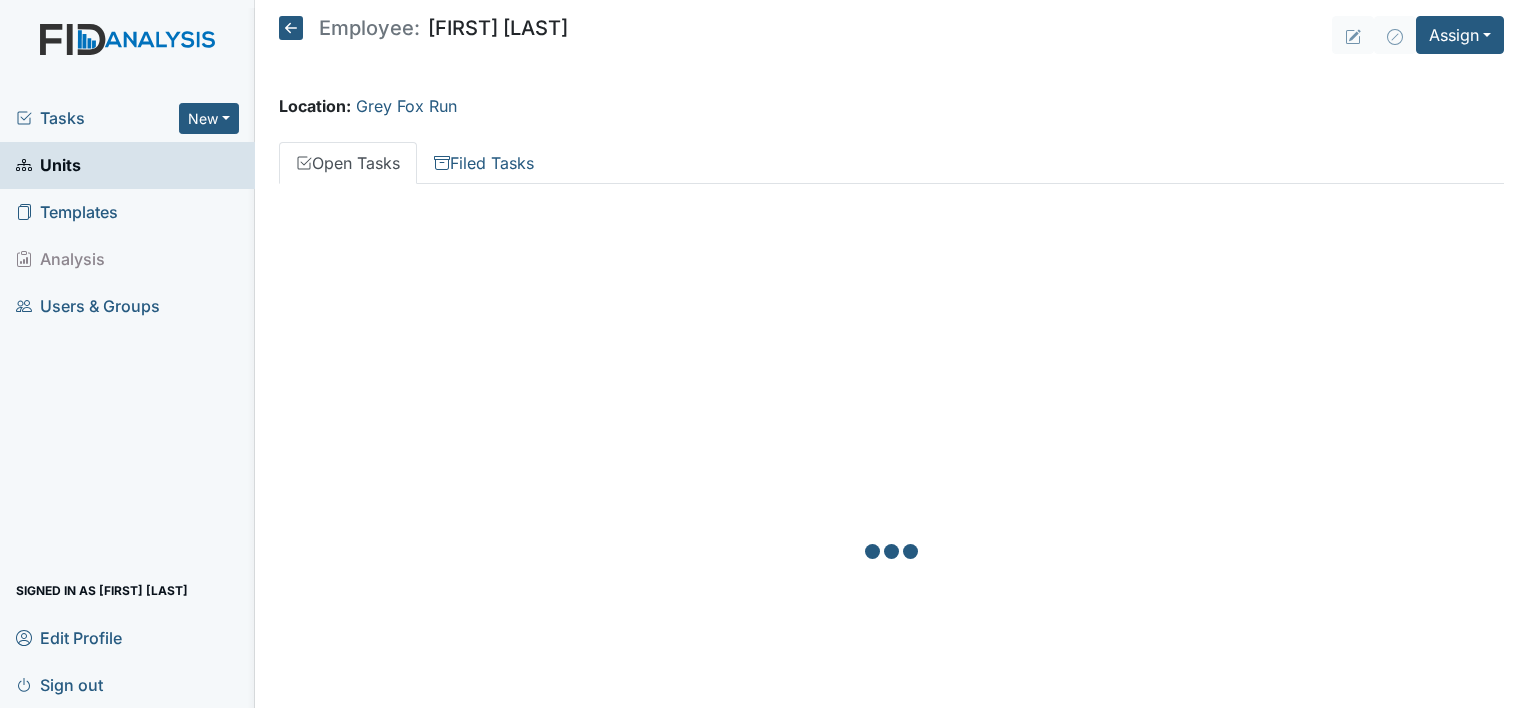 scroll, scrollTop: 0, scrollLeft: 0, axis: both 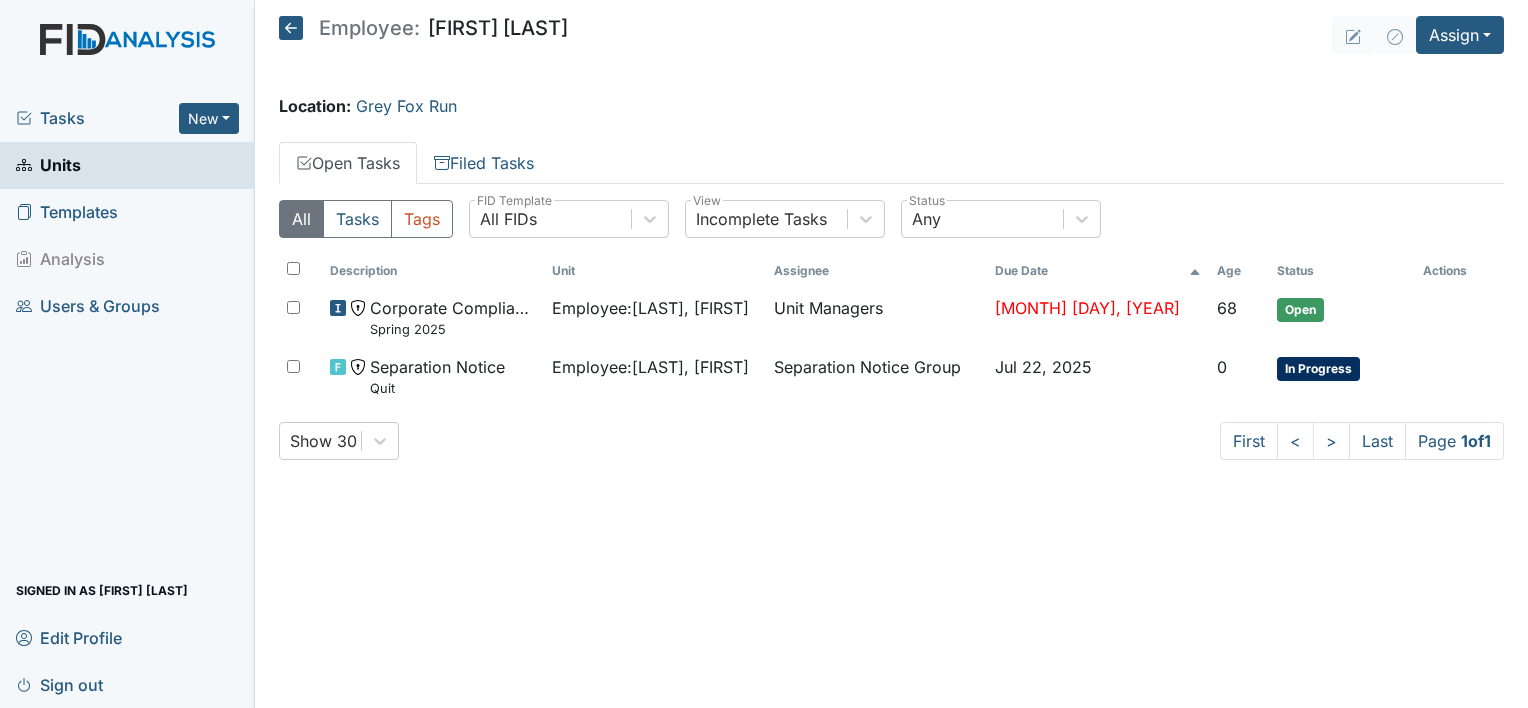 click on "Templates" at bounding box center [127, 212] 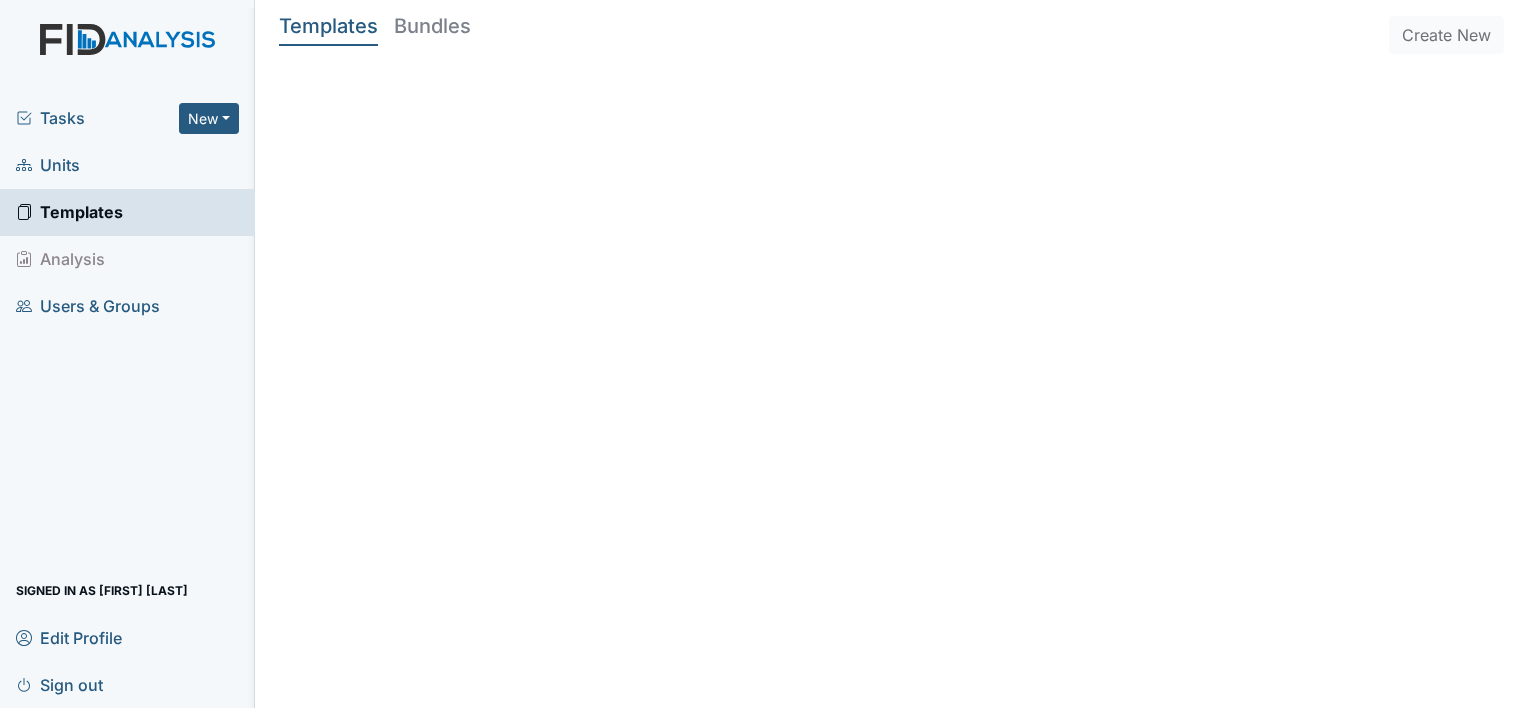 scroll, scrollTop: 0, scrollLeft: 0, axis: both 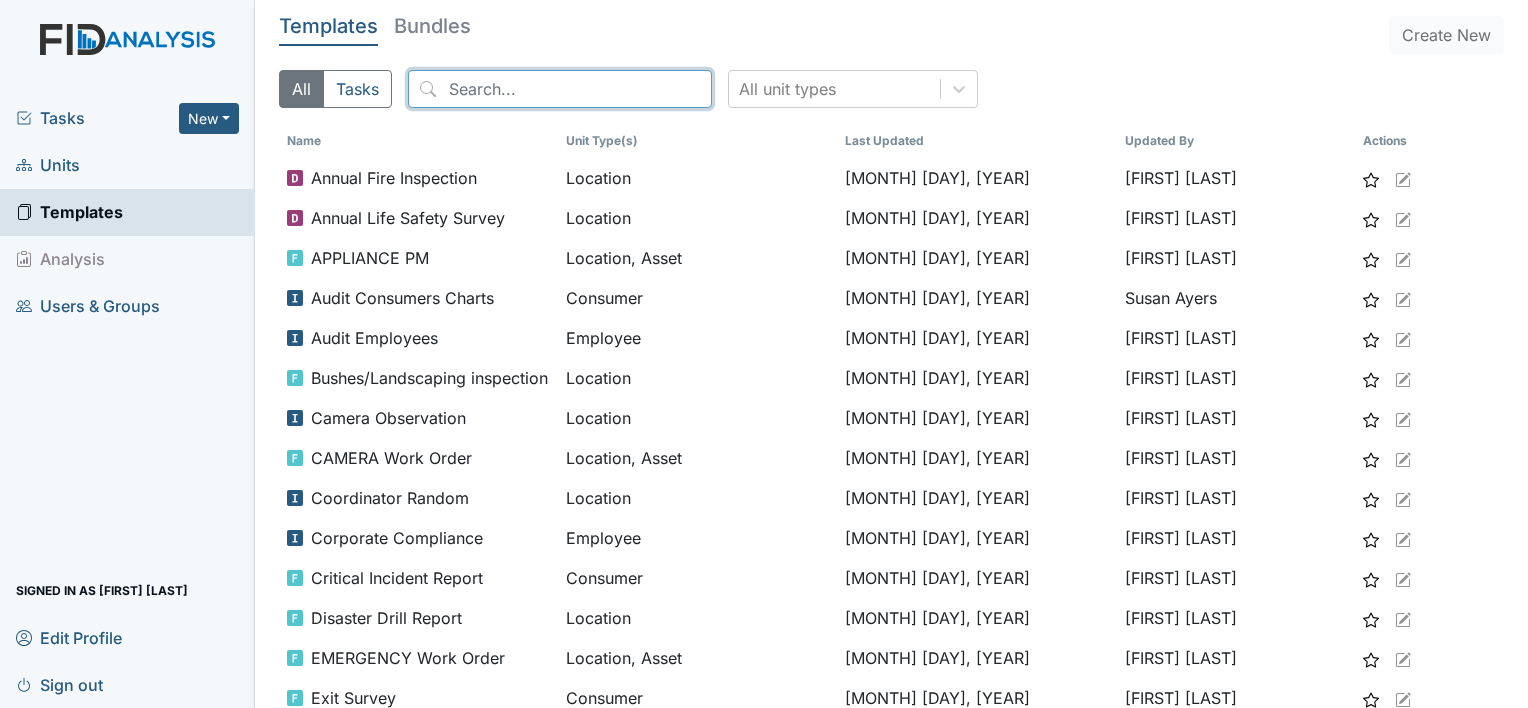 click at bounding box center [560, 89] 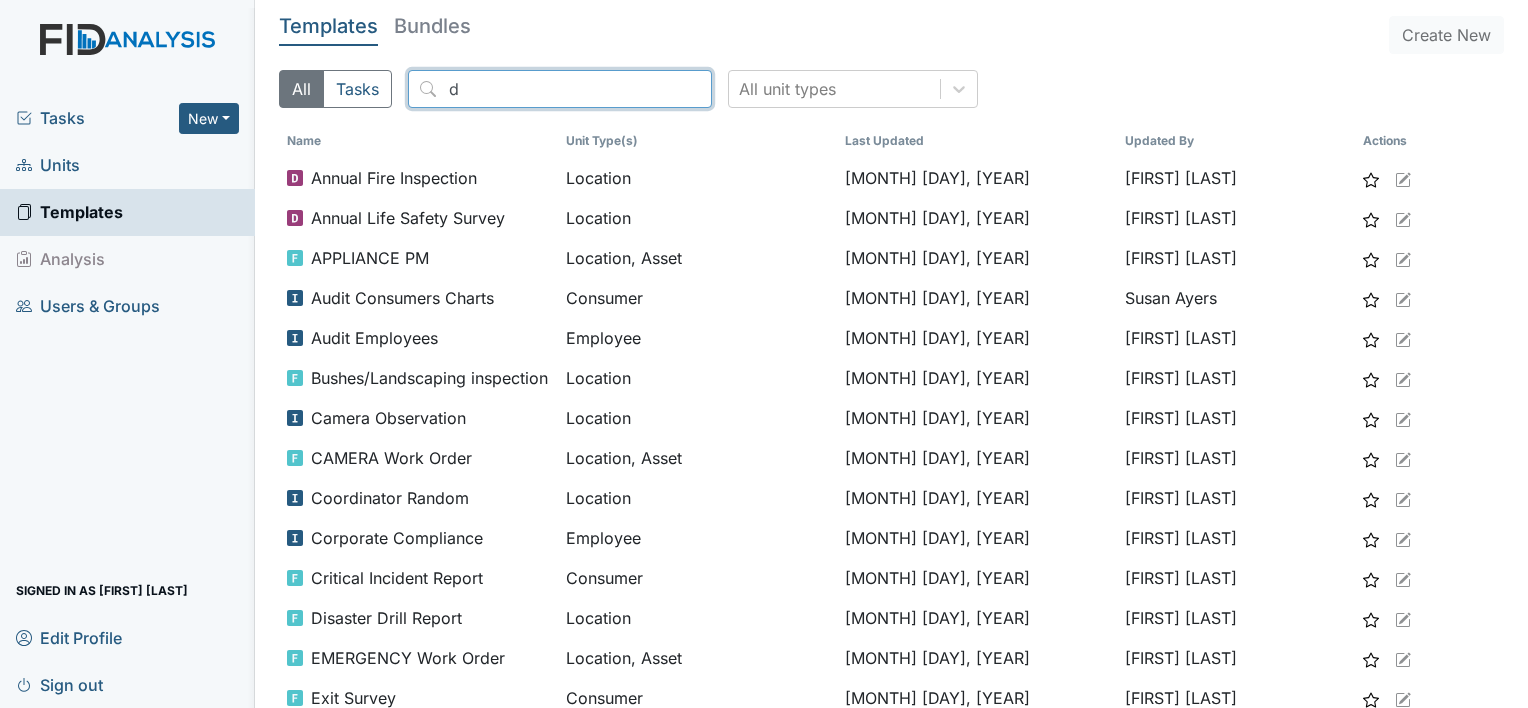type on "de" 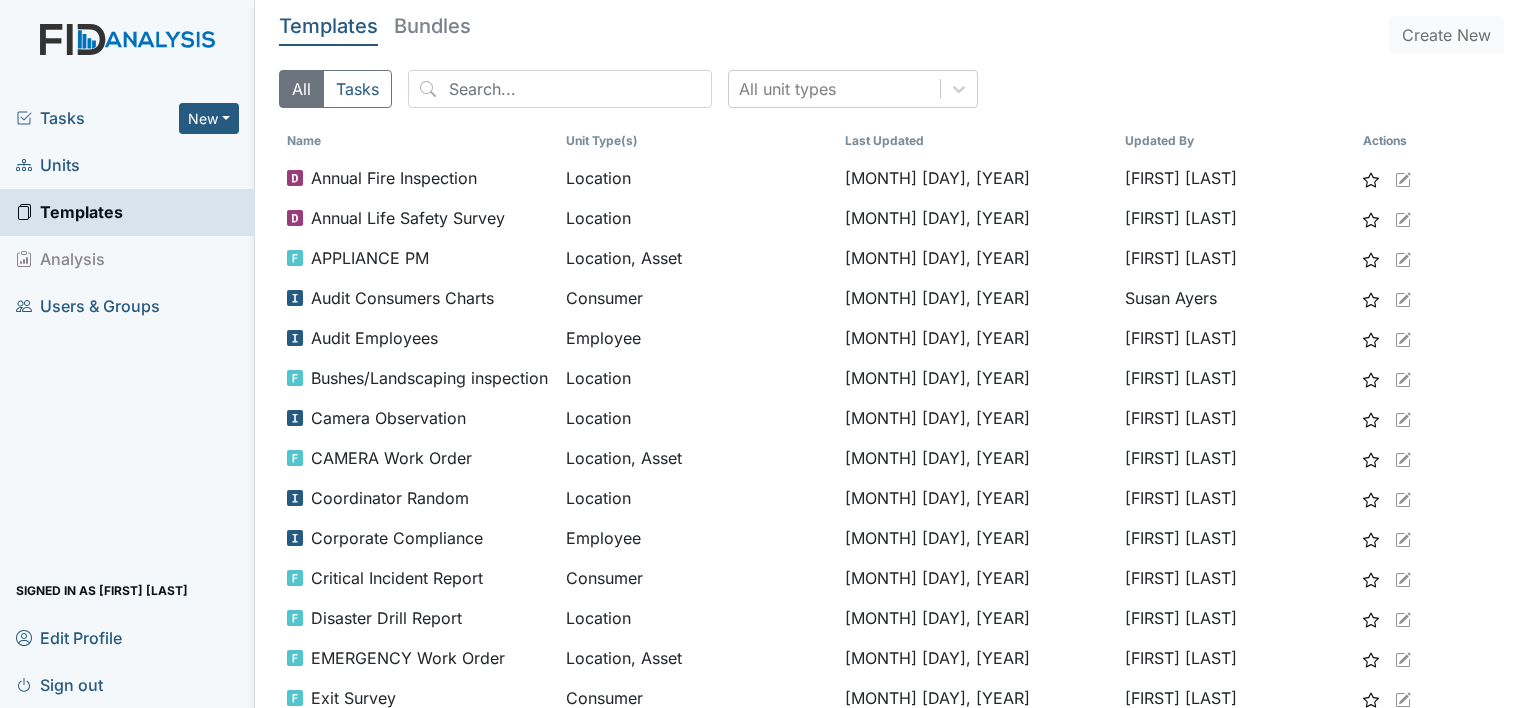 click on "Units" at bounding box center [127, 165] 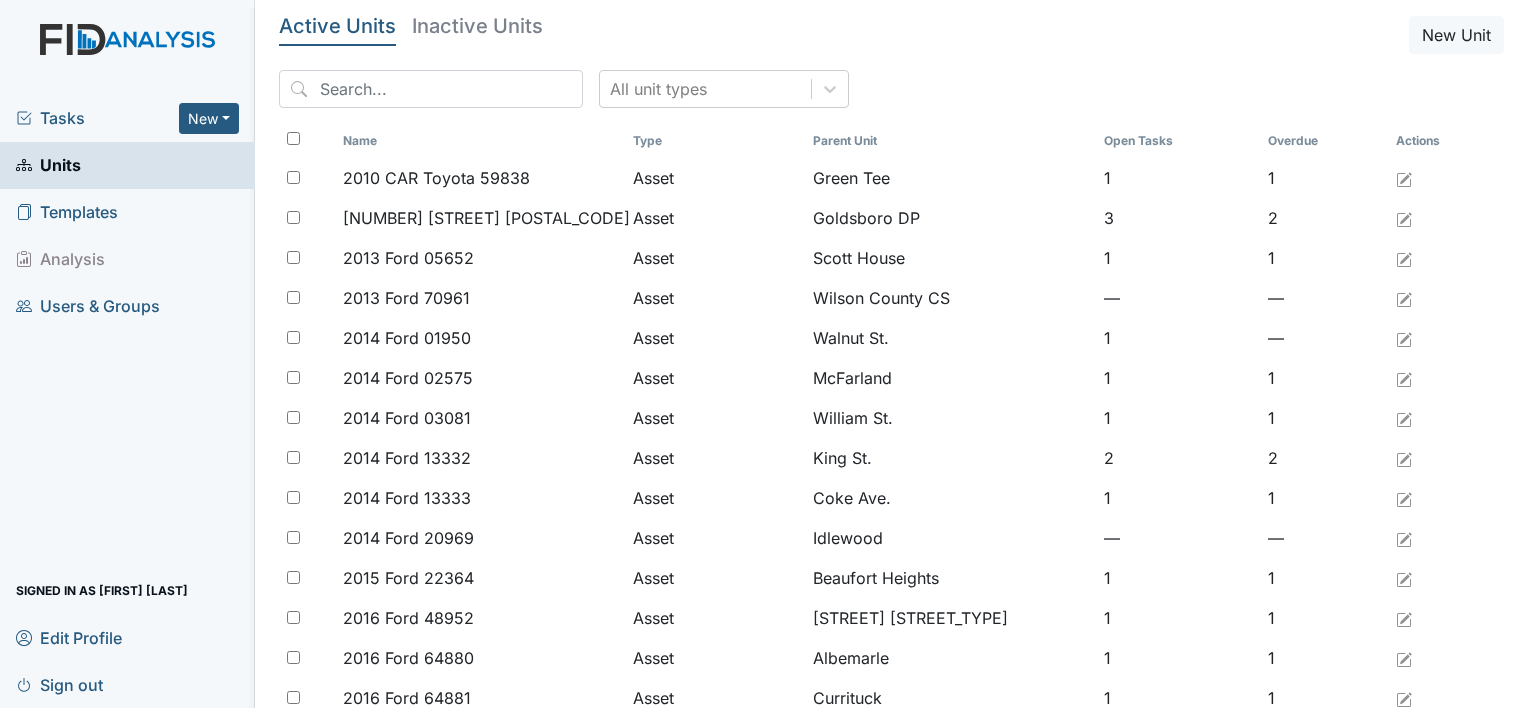 scroll, scrollTop: 0, scrollLeft: 0, axis: both 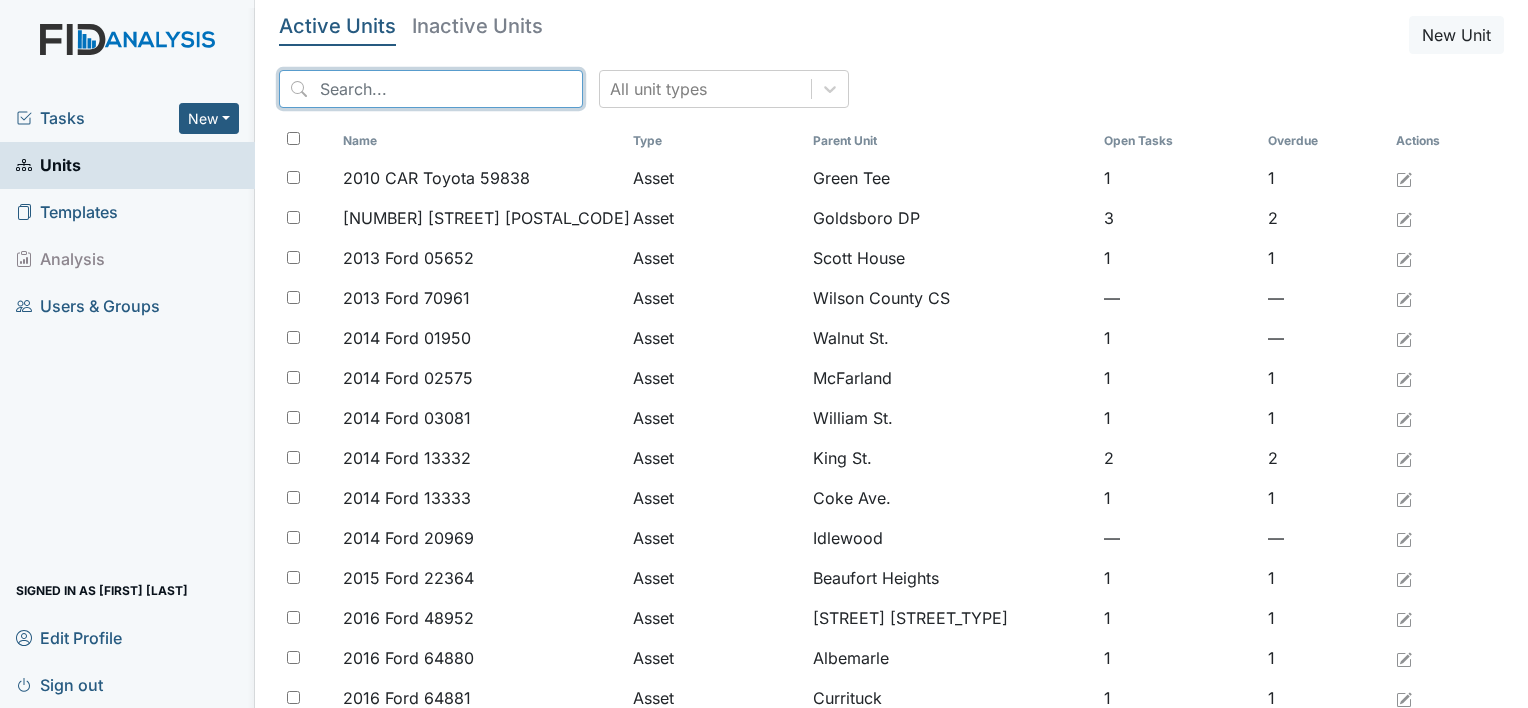 click at bounding box center [431, 89] 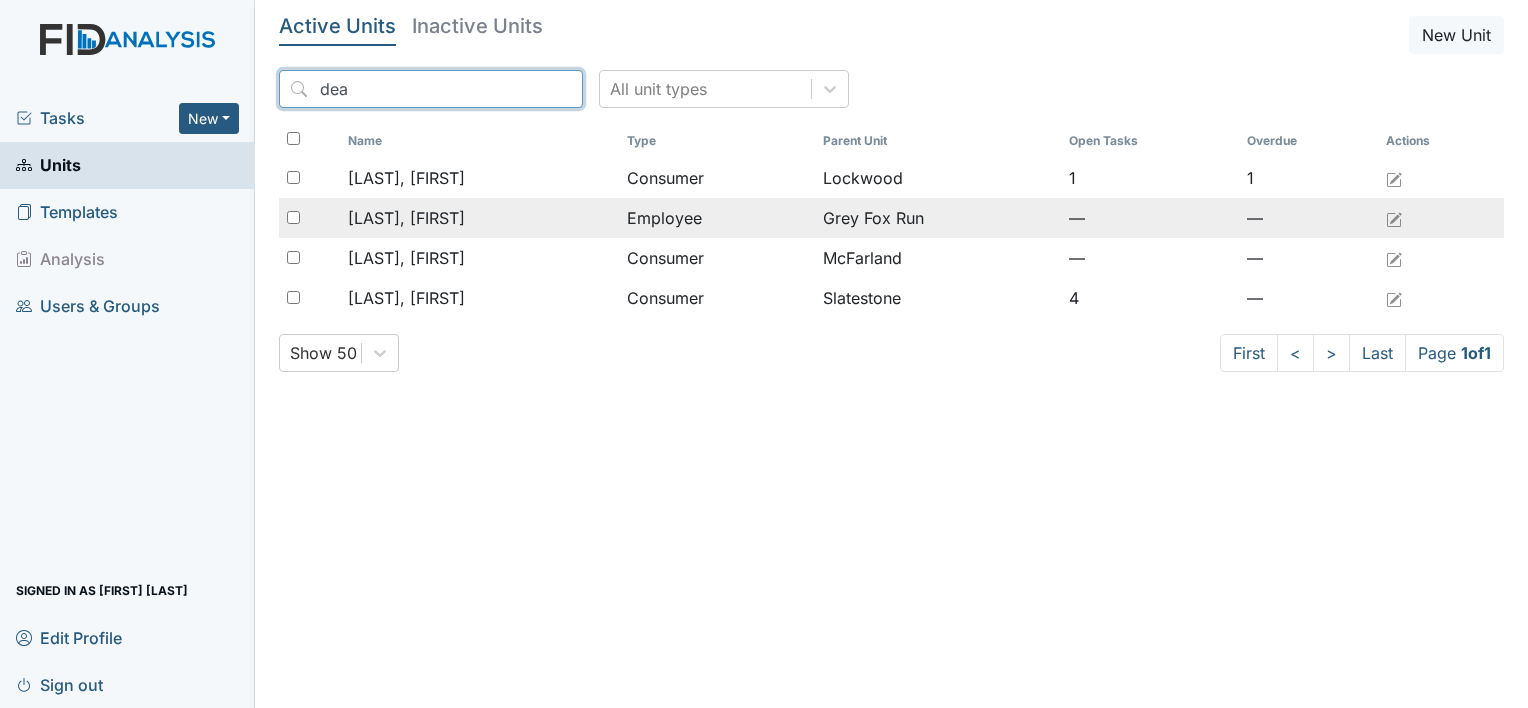 type on "dea" 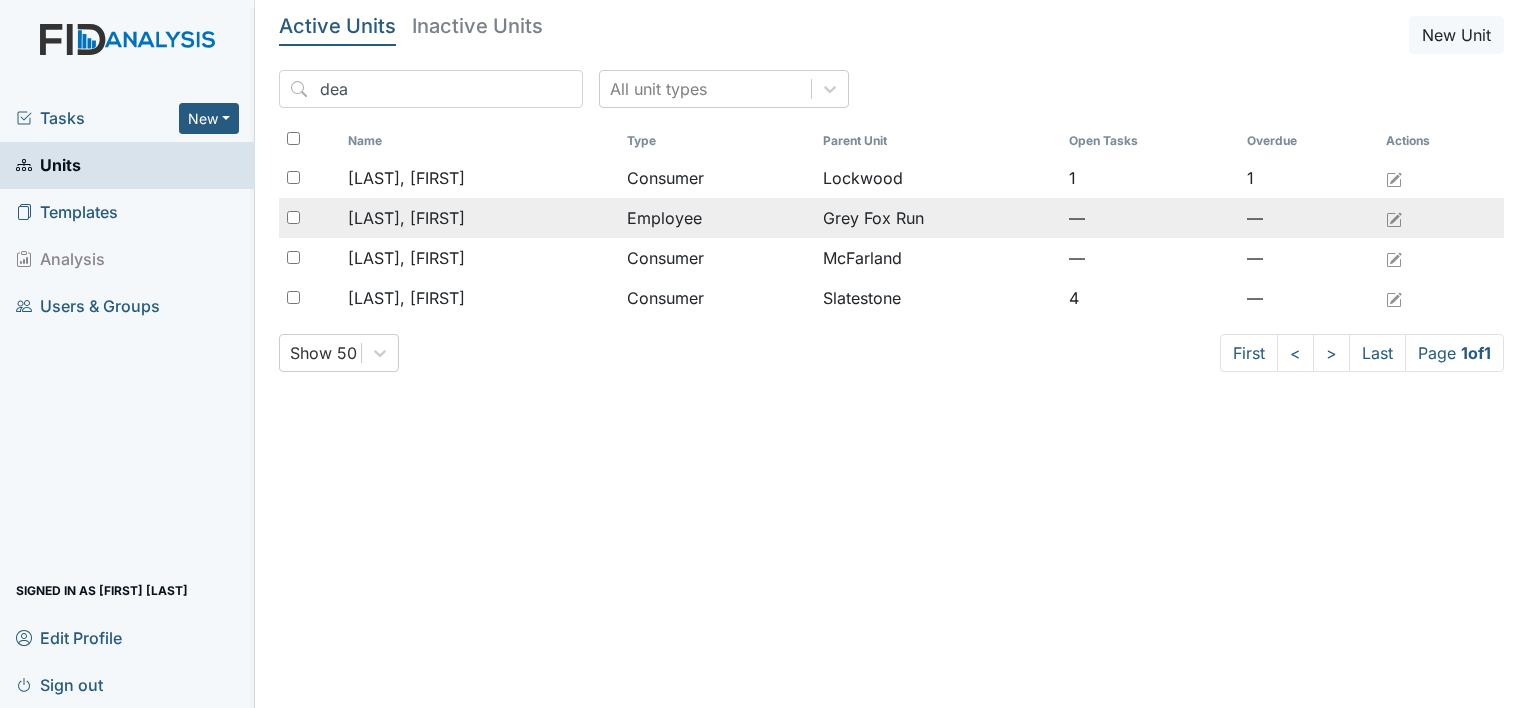 click on "[LAST], [FIRST]" at bounding box center [406, 178] 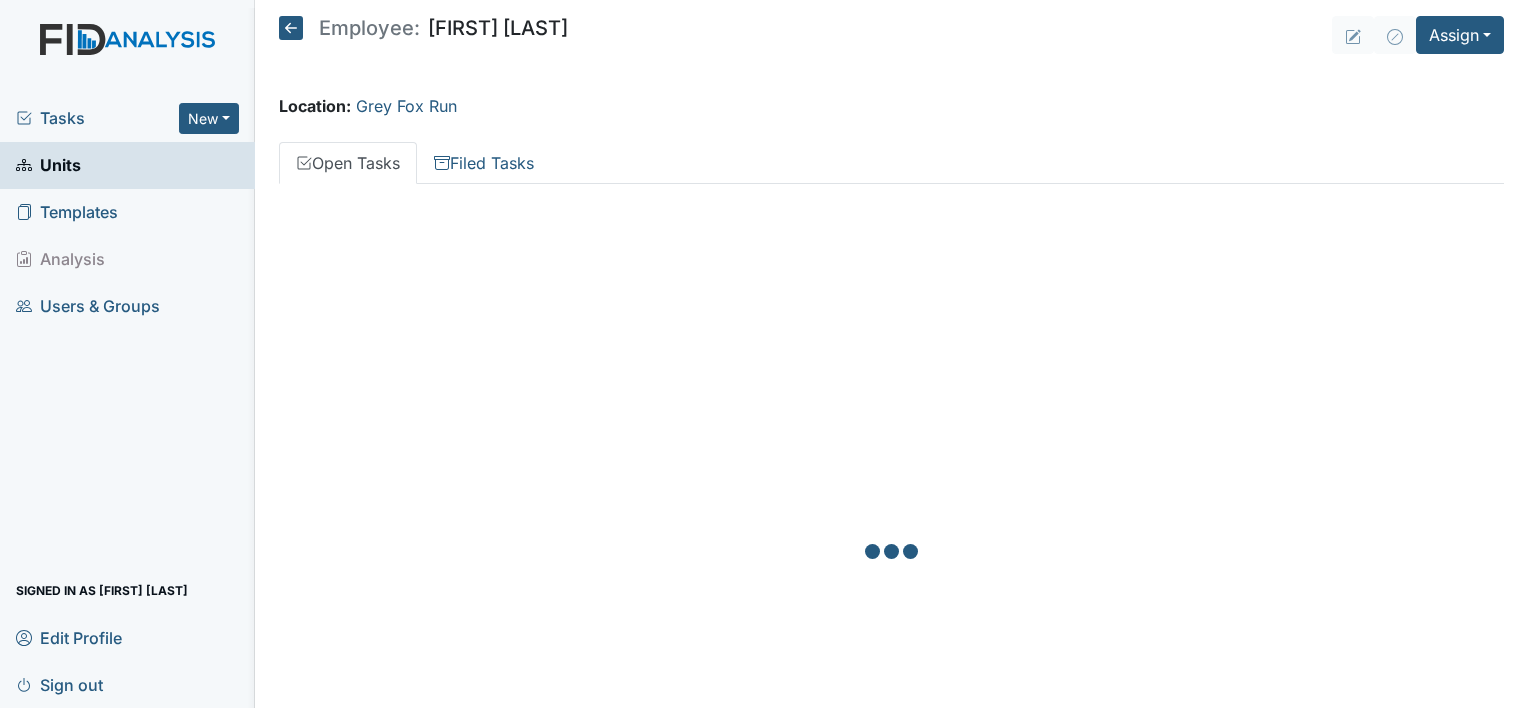 scroll, scrollTop: 0, scrollLeft: 0, axis: both 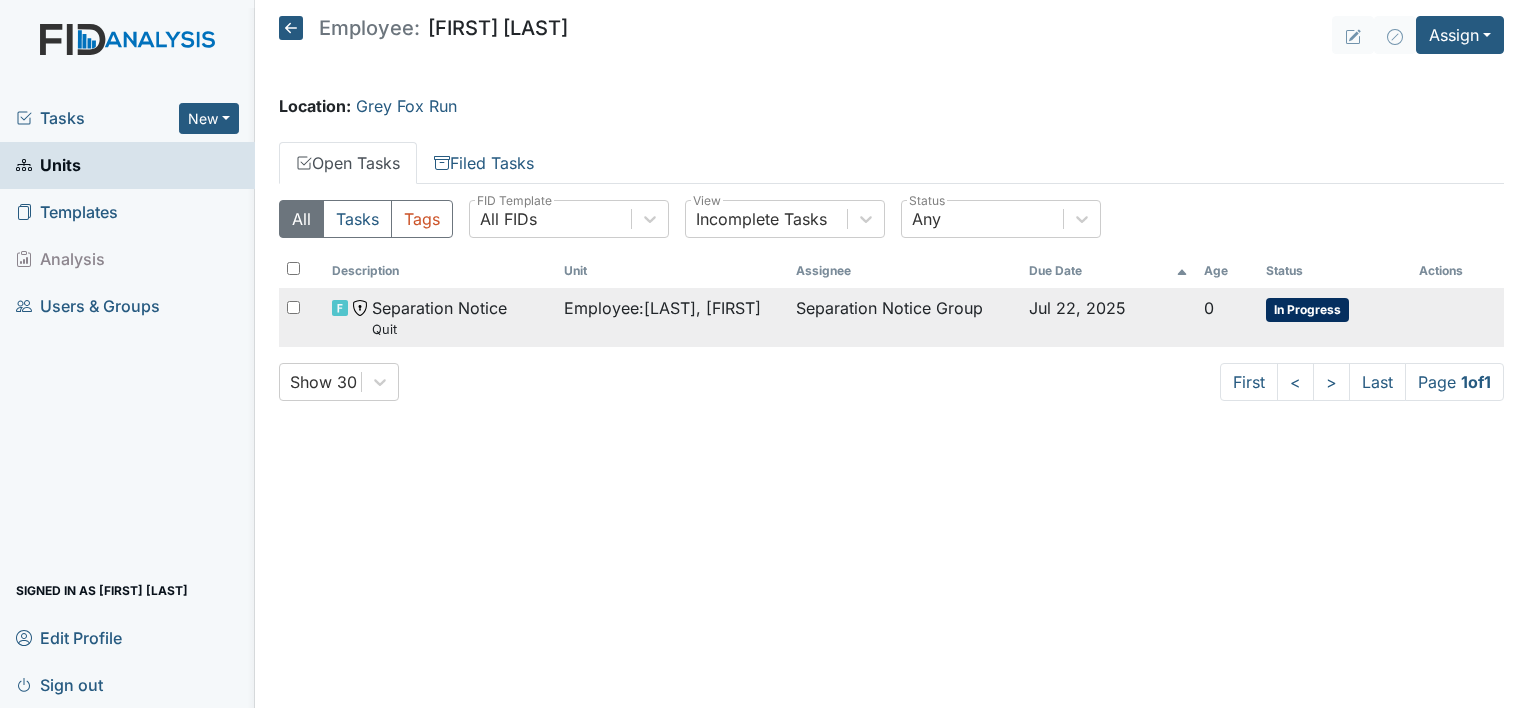 click on "In Progress" at bounding box center (1307, 310) 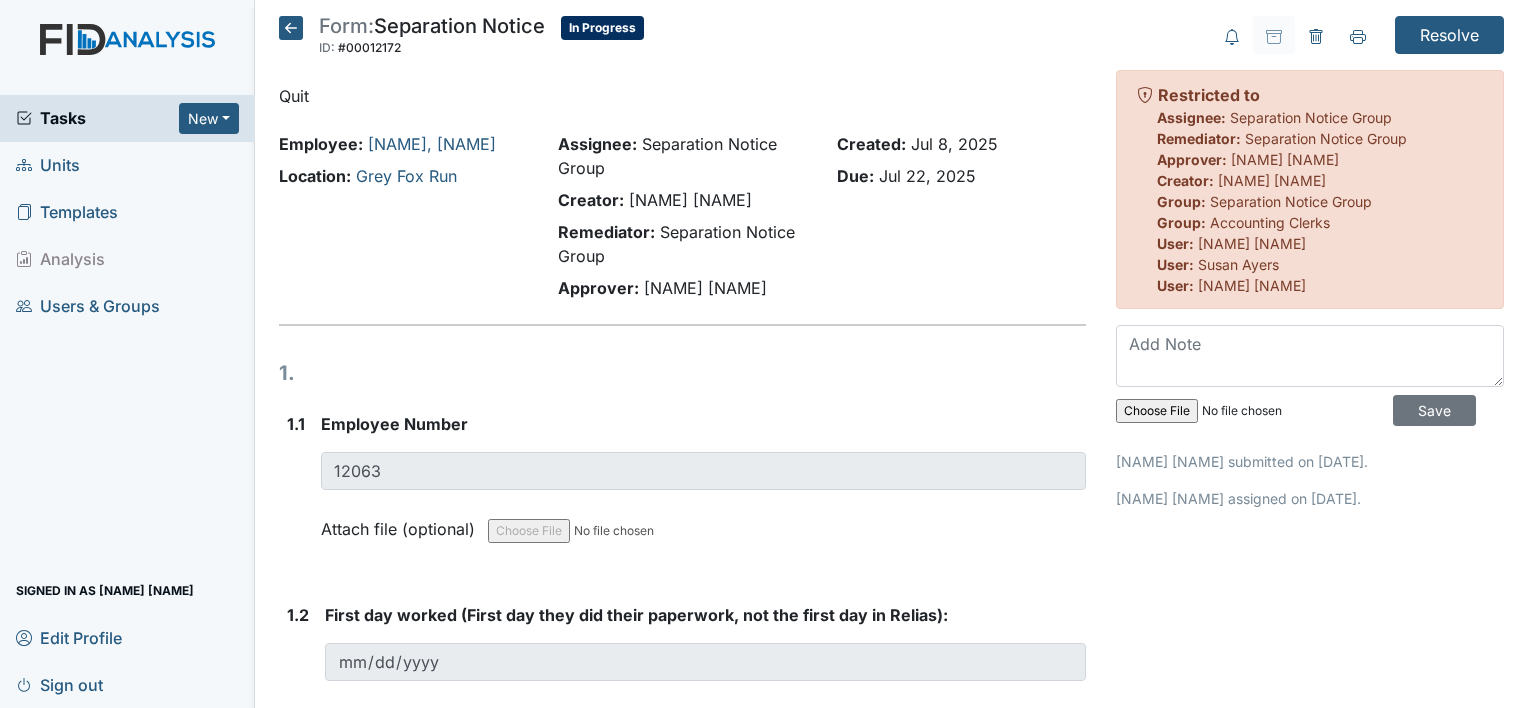 scroll, scrollTop: 0, scrollLeft: 0, axis: both 